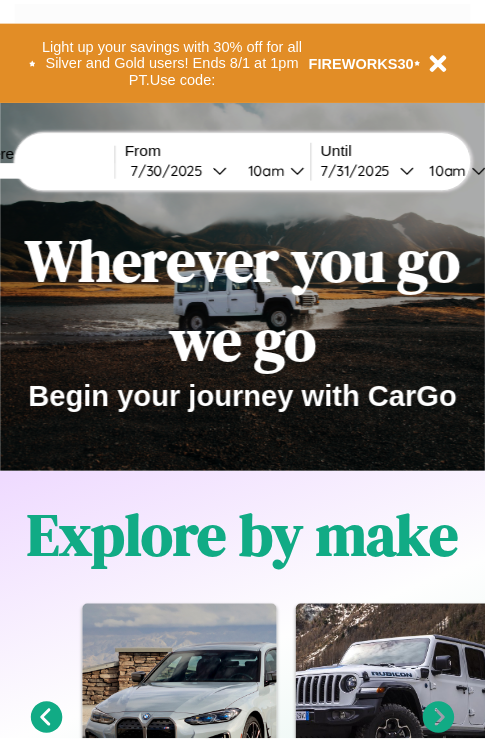 scroll, scrollTop: 0, scrollLeft: 0, axis: both 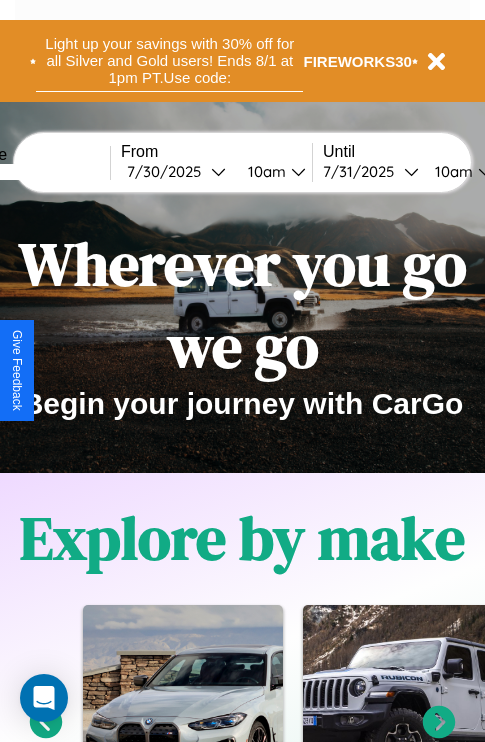 click on "Light up your savings with 30% off for all Silver and Gold users! Ends 8/1 at 1pm PT.  Use code:" at bounding box center (169, 61) 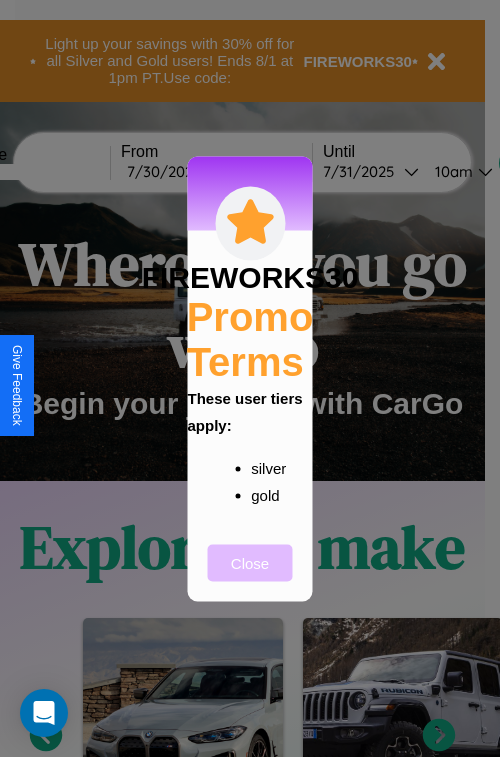 click on "Close" at bounding box center [250, 562] 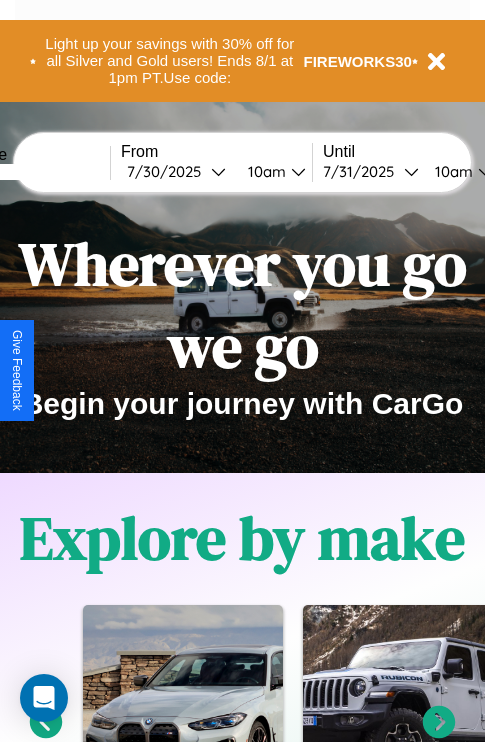 click at bounding box center (35, 172) 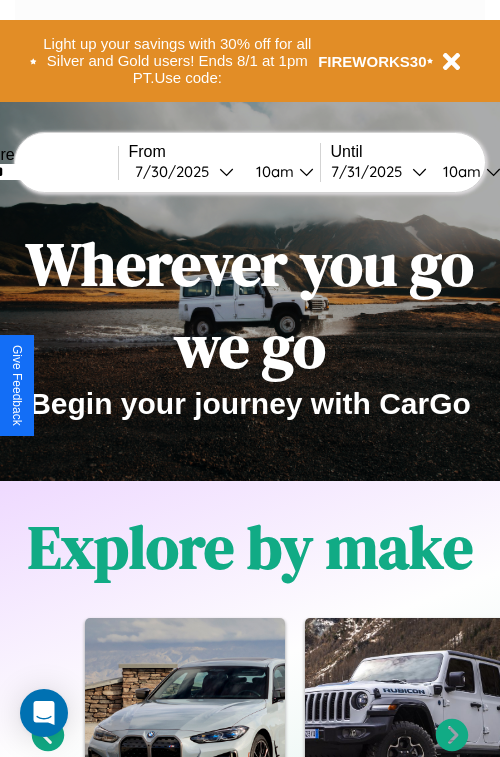 select on "*" 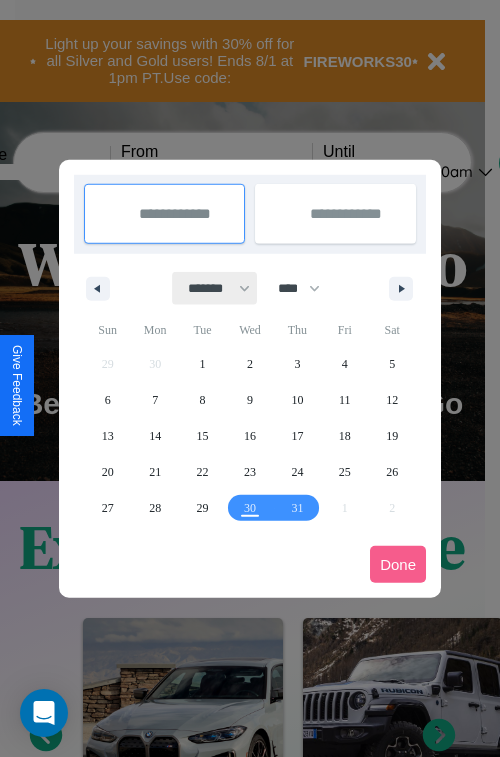 click on "******* ******** ***** ***** *** **** **** ****** ********* ******* ******** ********" at bounding box center [215, 288] 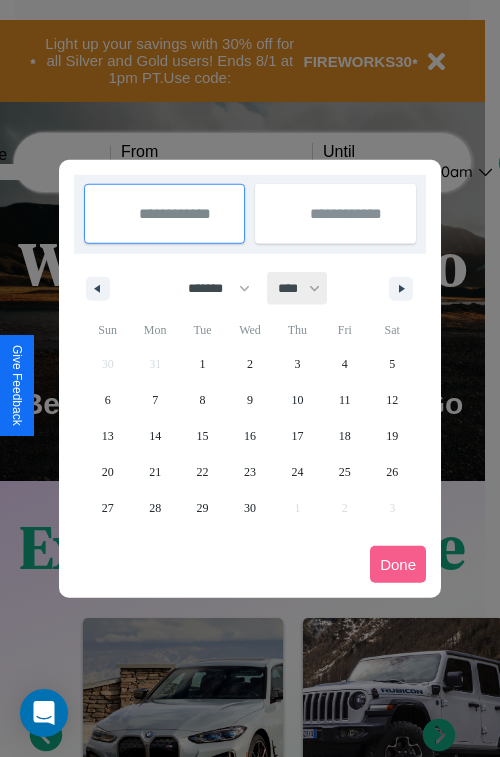 click on "**** **** **** **** **** **** **** **** **** **** **** **** **** **** **** **** **** **** **** **** **** **** **** **** **** **** **** **** **** **** **** **** **** **** **** **** **** **** **** **** **** **** **** **** **** **** **** **** **** **** **** **** **** **** **** **** **** **** **** **** **** **** **** **** **** **** **** **** **** **** **** **** **** **** **** **** **** **** **** **** **** **** **** **** **** **** **** **** **** **** **** **** **** **** **** **** **** **** **** **** **** **** **** **** **** **** **** **** **** **** **** **** **** **** **** **** **** **** **** **** ****" at bounding box center [298, 288] 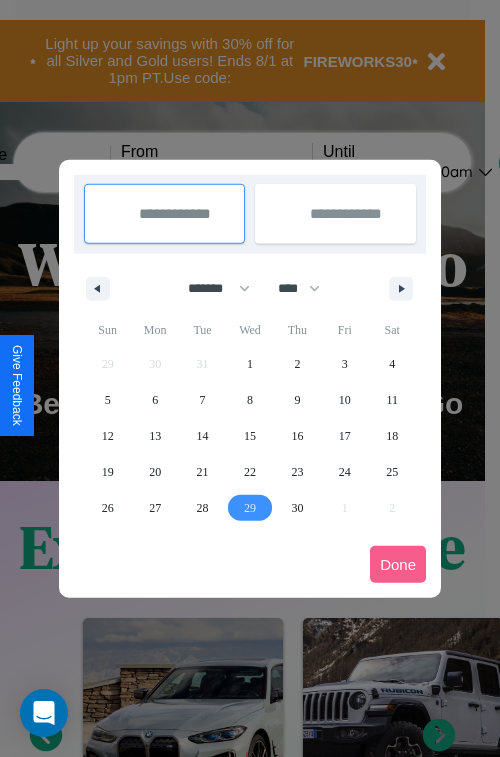click on "29" at bounding box center (250, 508) 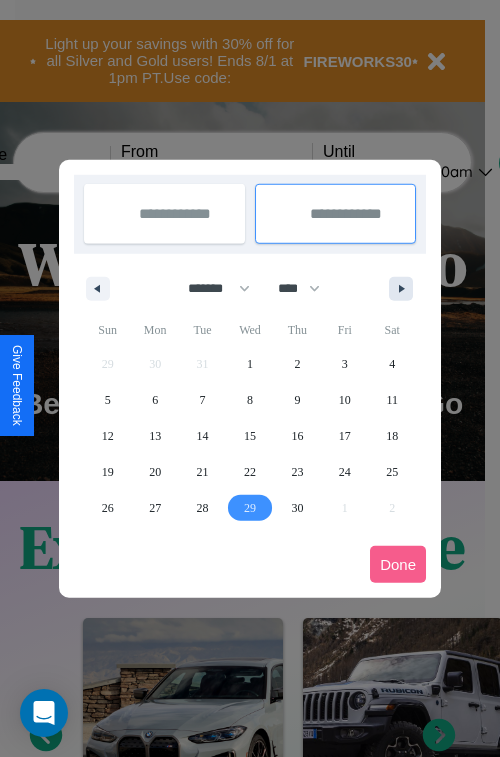 click at bounding box center [405, 289] 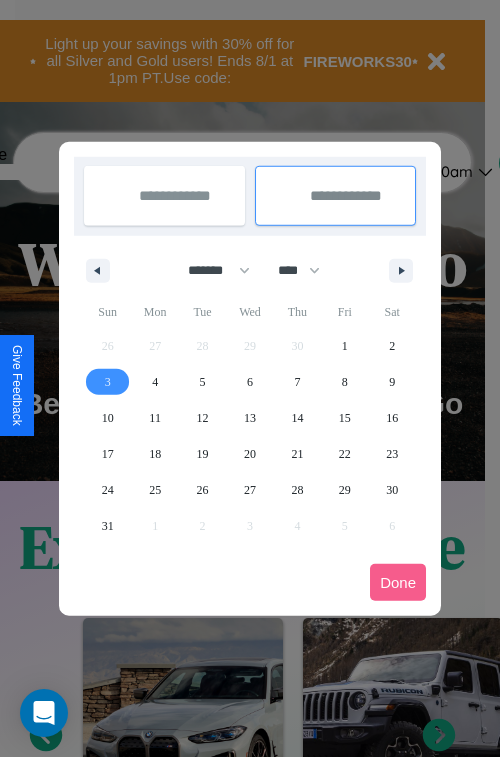 click on "3" at bounding box center [108, 382] 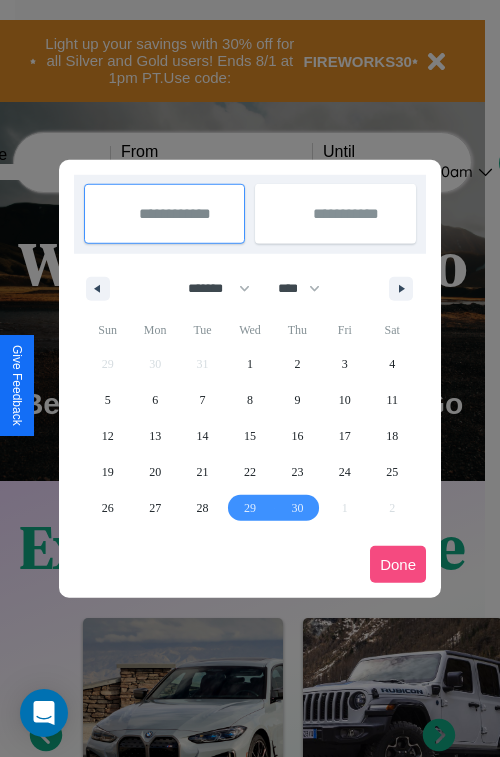 click on "Done" at bounding box center [398, 564] 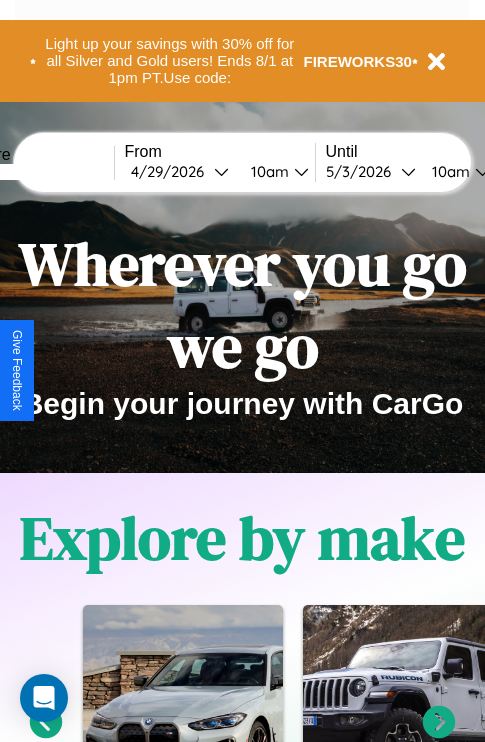 scroll, scrollTop: 0, scrollLeft: 72, axis: horizontal 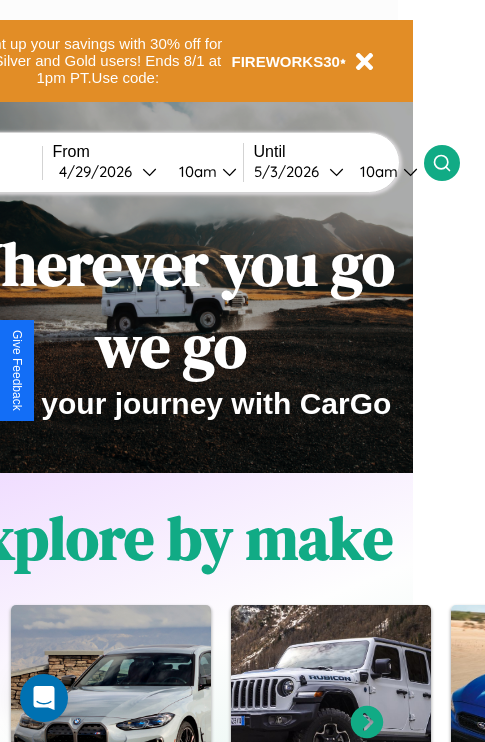 click 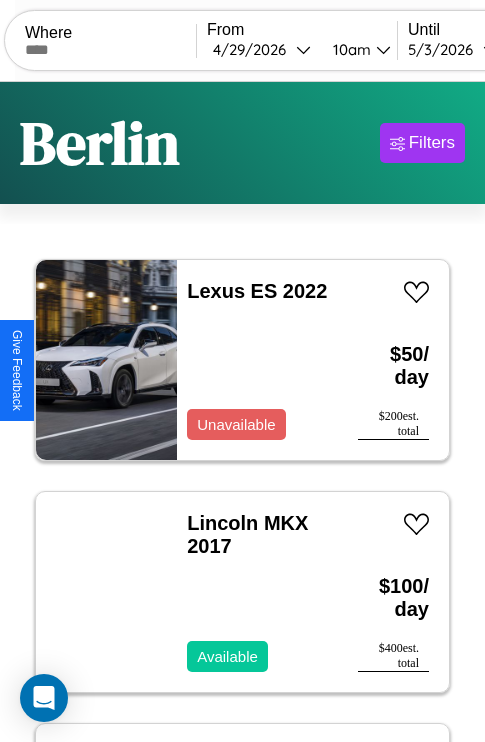 scroll, scrollTop: 95, scrollLeft: 0, axis: vertical 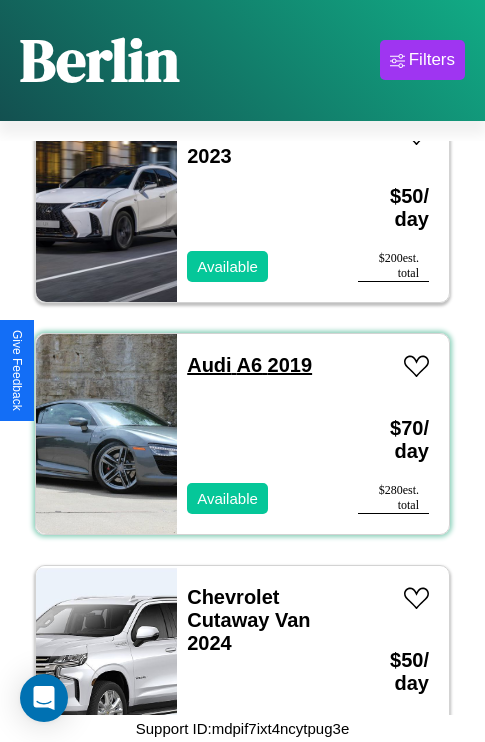 click on "Audi   A6   2019" at bounding box center [249, 365] 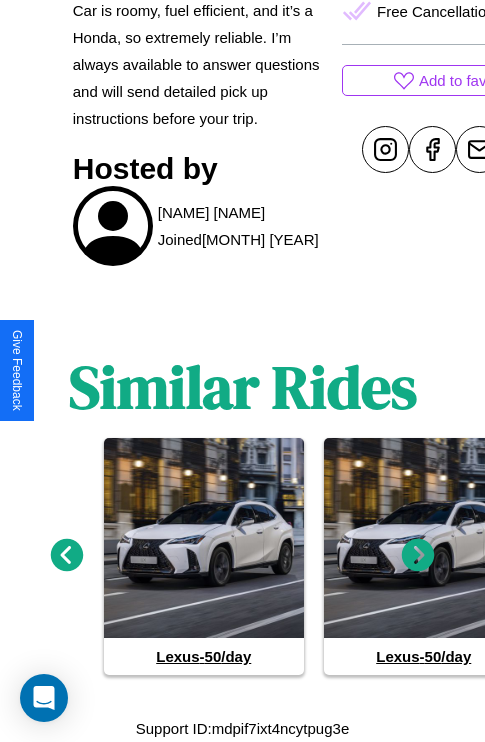 scroll, scrollTop: 962, scrollLeft: 0, axis: vertical 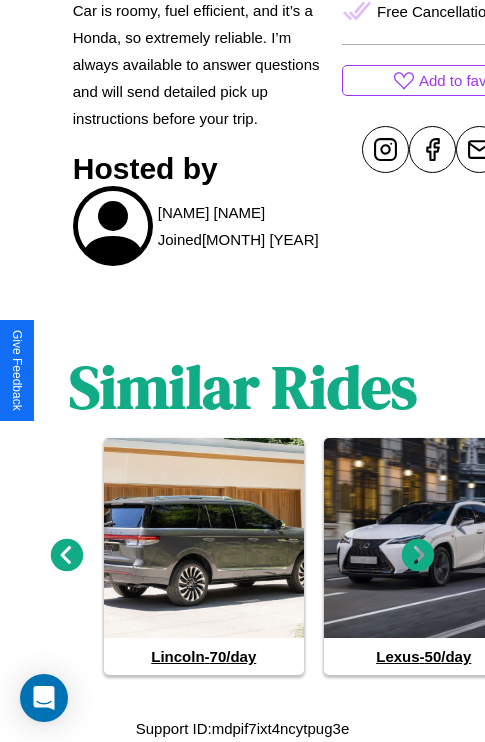 click 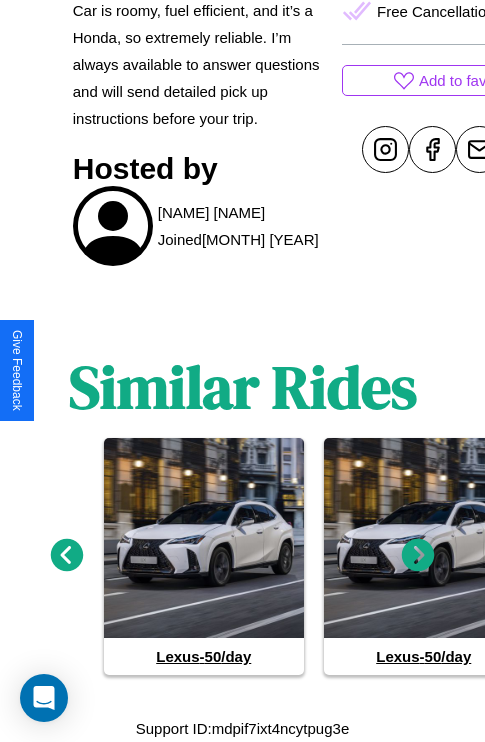 click 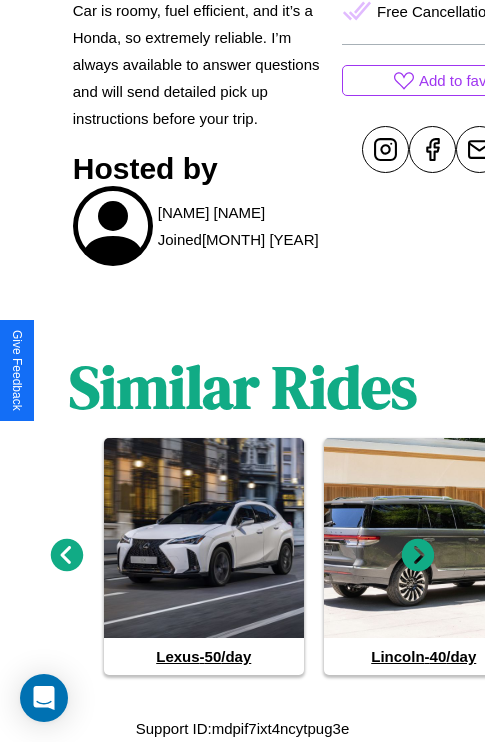 click 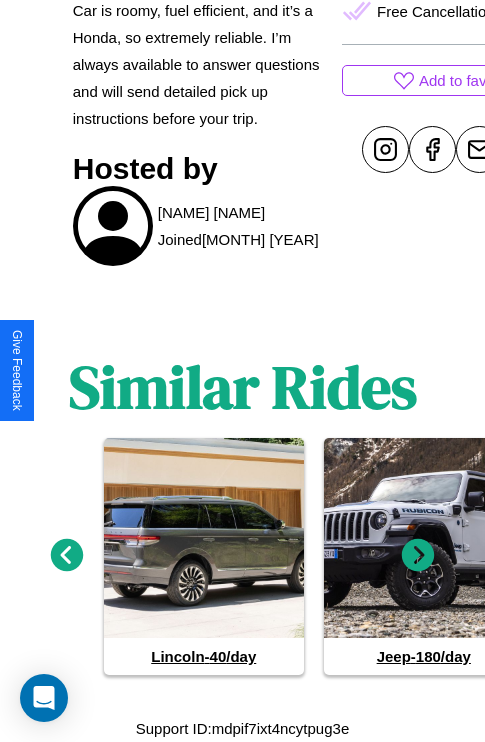 click 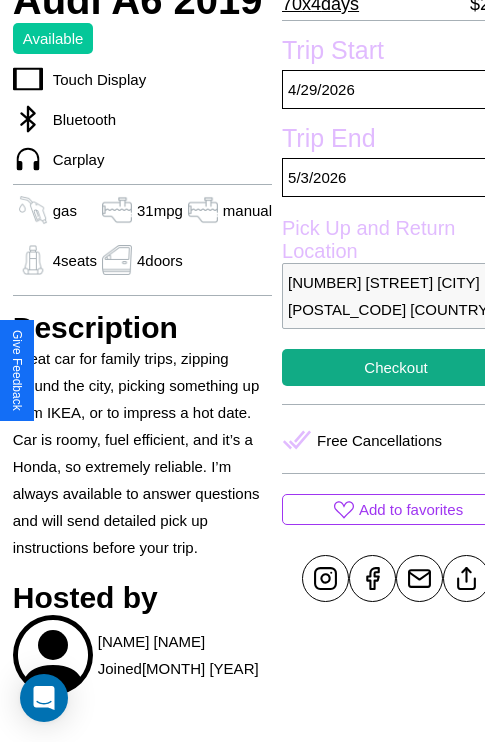 scroll, scrollTop: 386, scrollLeft: 68, axis: both 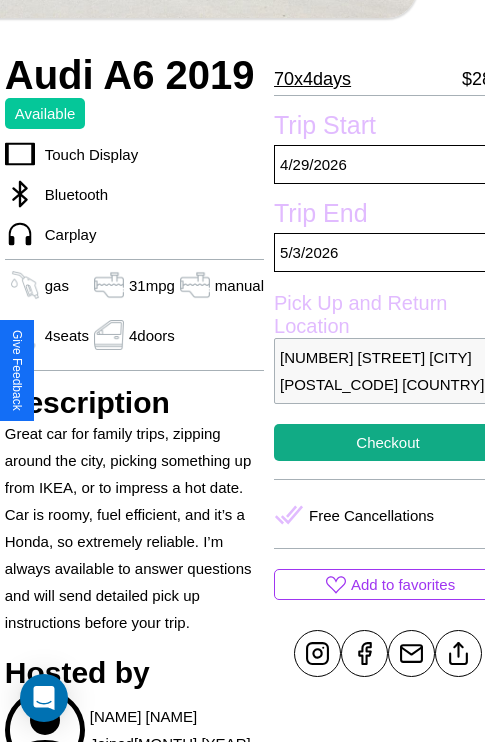 click on "[NUMBER] [STREET] [CITY] [POSTAL_CODE] [COUNTRY]" at bounding box center (388, 371) 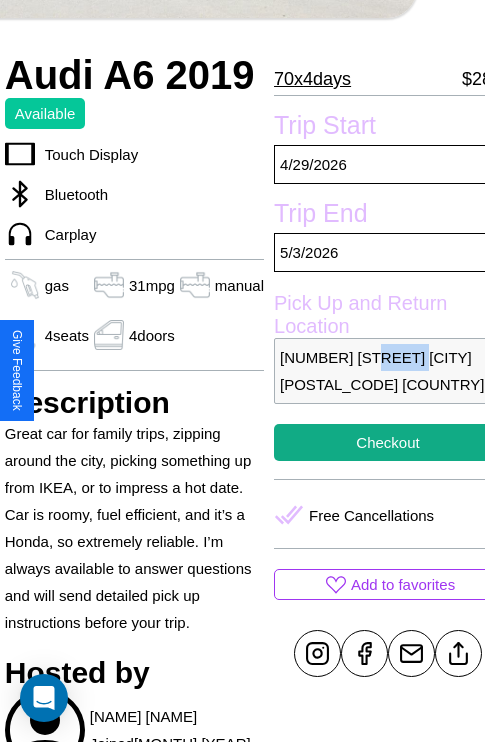 click on "[NUMBER] [STREET] [CITY] [POSTAL_CODE] [COUNTRY]" at bounding box center [388, 371] 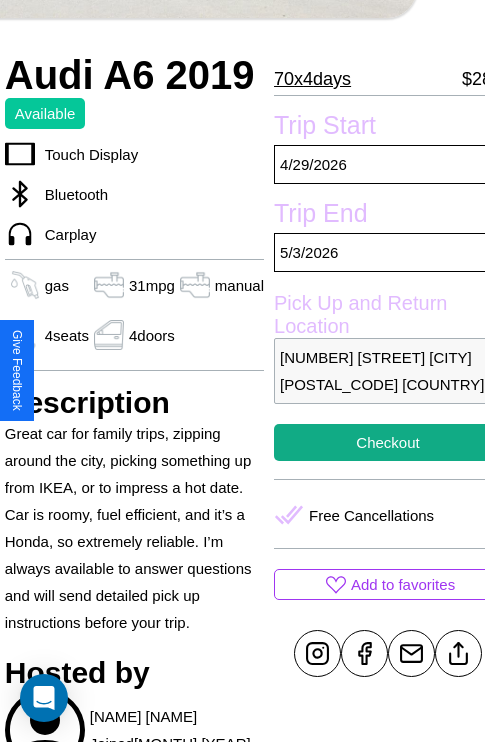 click on "[NUMBER] [STREET] [CITY] [POSTAL_CODE] [COUNTRY]" at bounding box center (388, 371) 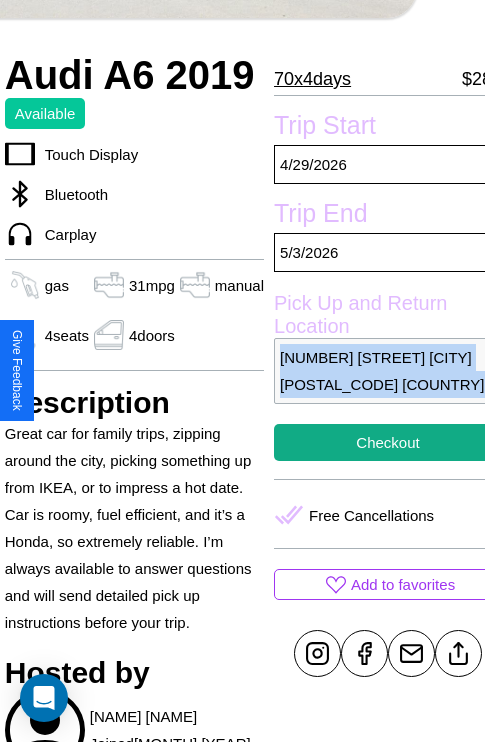 click on "[NUMBER] [STREET] [CITY] [POSTAL_CODE] [COUNTRY]" at bounding box center [388, 371] 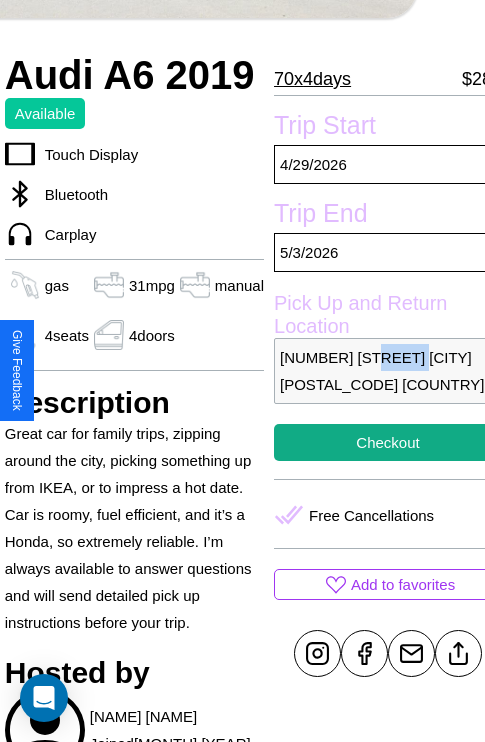 click on "[NUMBER] [STREET] [CITY] [POSTAL_CODE] [COUNTRY]" at bounding box center [388, 371] 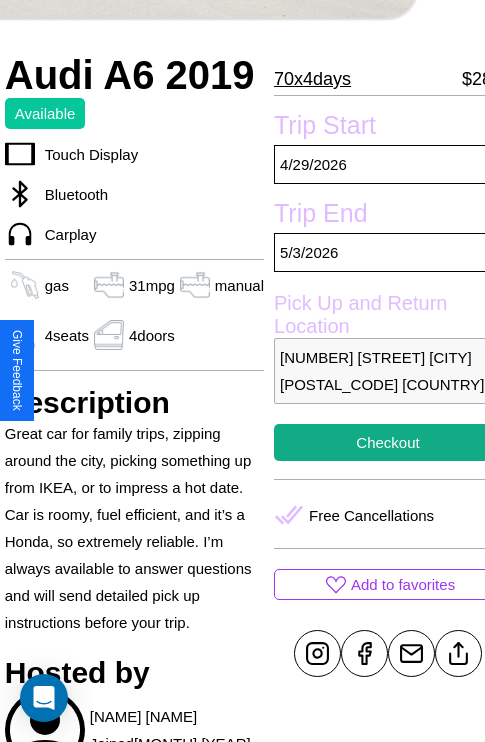 scroll, scrollTop: 458, scrollLeft: 68, axis: both 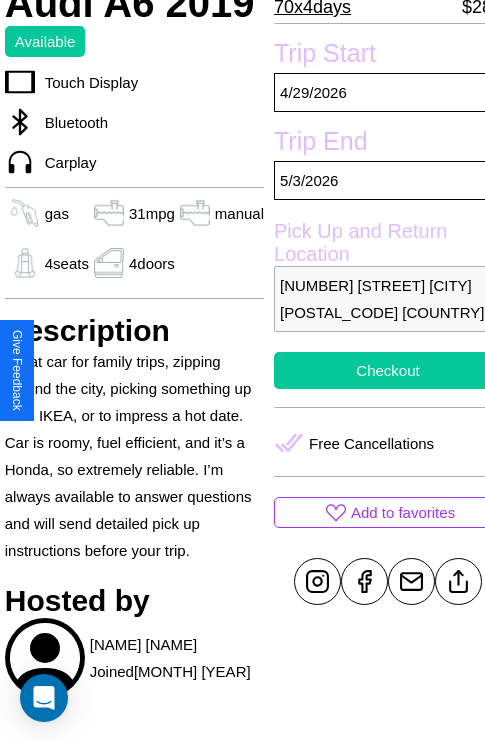 click on "Checkout" at bounding box center [388, 370] 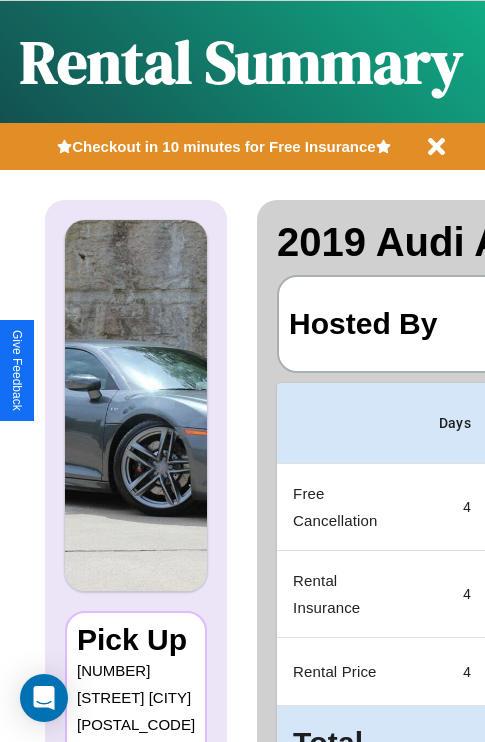 scroll, scrollTop: 0, scrollLeft: 378, axis: horizontal 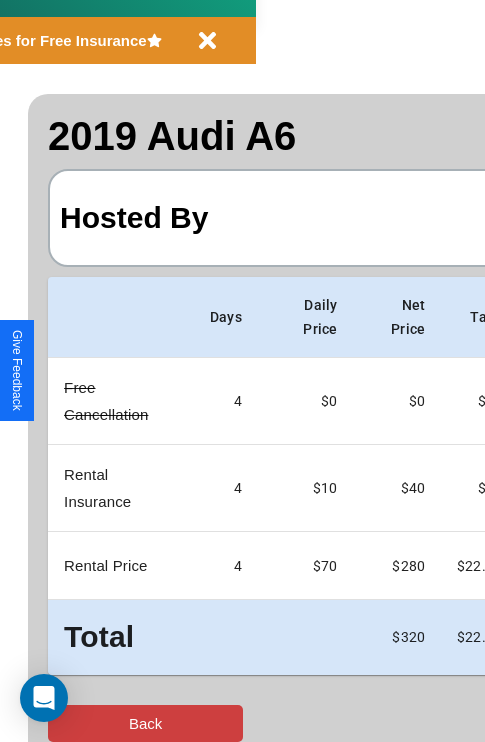 click on "Back" at bounding box center [145, 723] 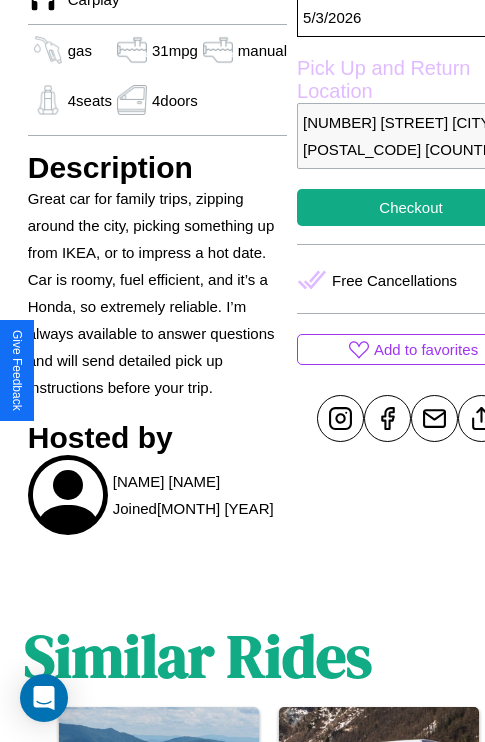 scroll, scrollTop: 669, scrollLeft: 48, axis: both 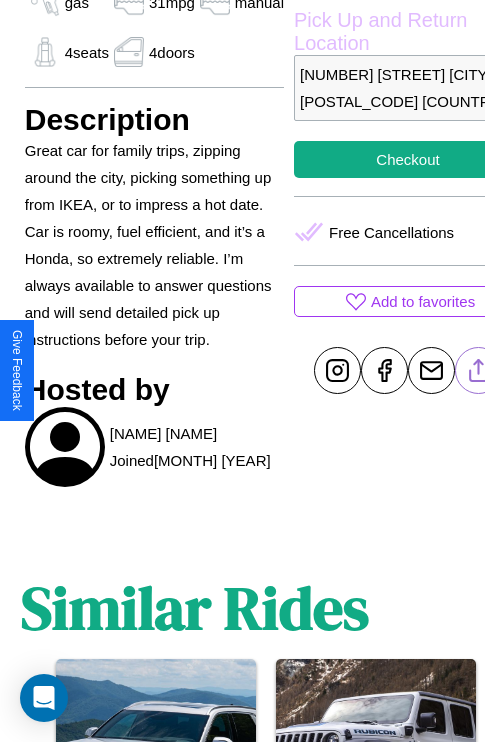 click 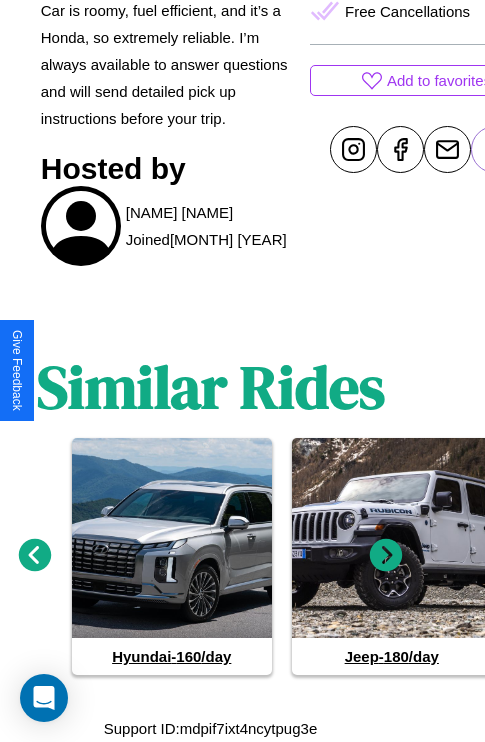 scroll, scrollTop: 962, scrollLeft: 30, axis: both 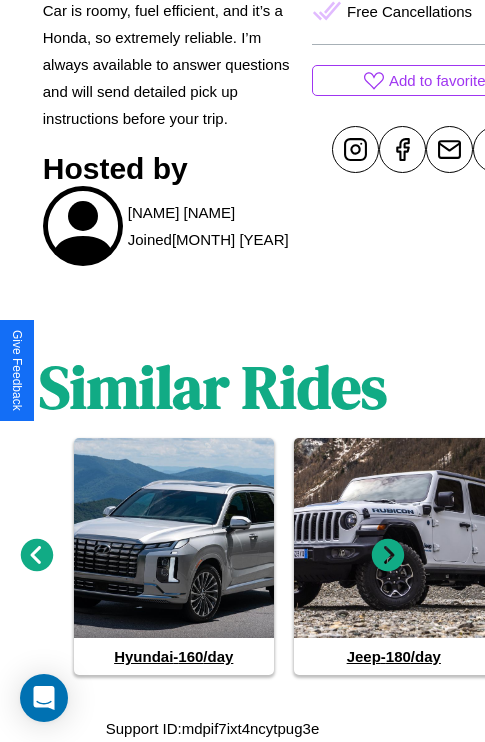 click 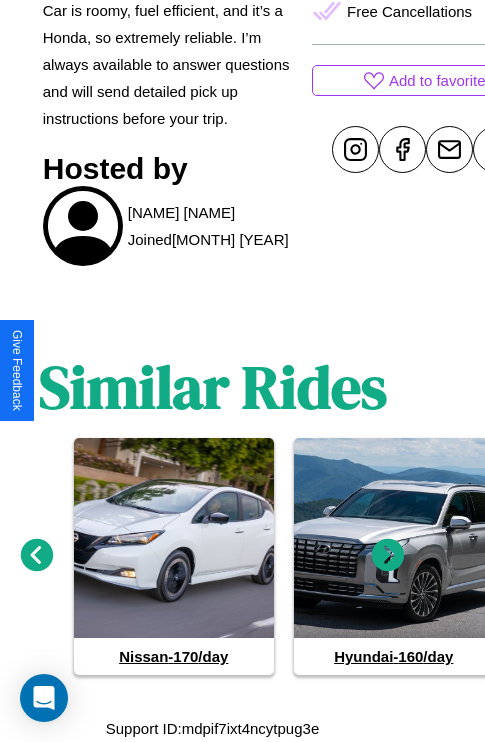 click 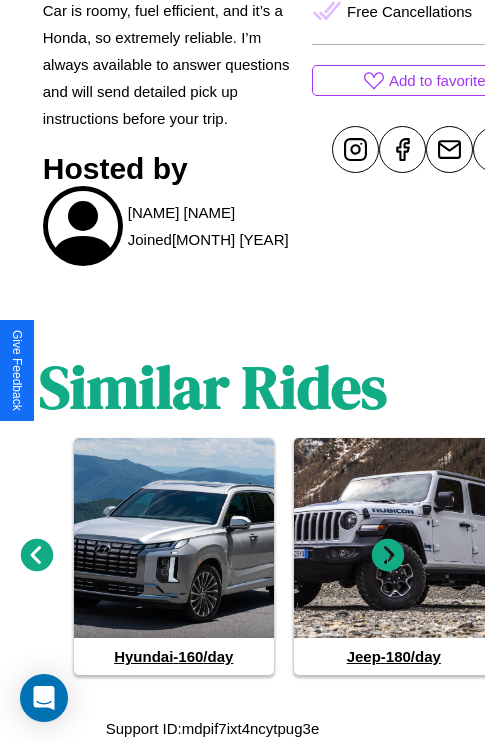 click 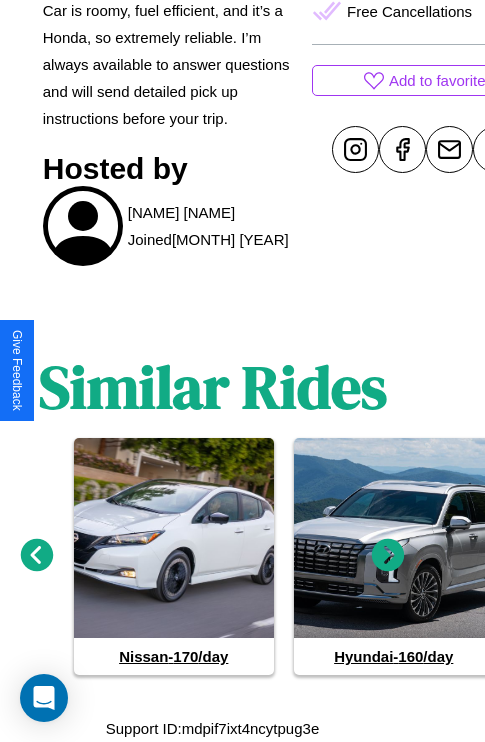 click 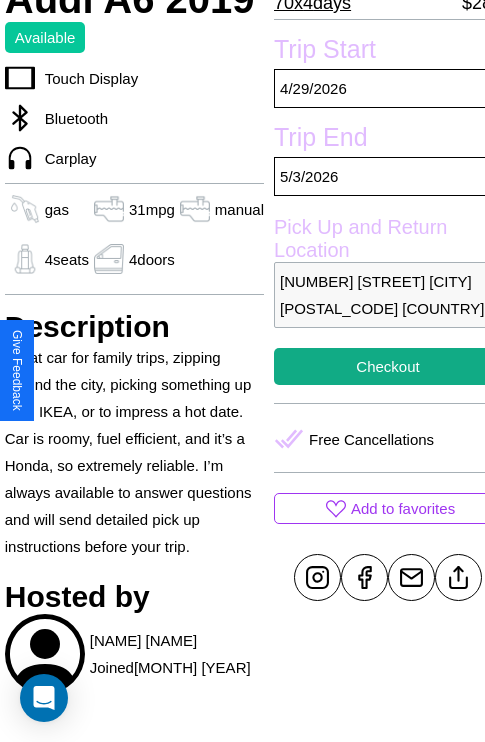 scroll, scrollTop: 458, scrollLeft: 68, axis: both 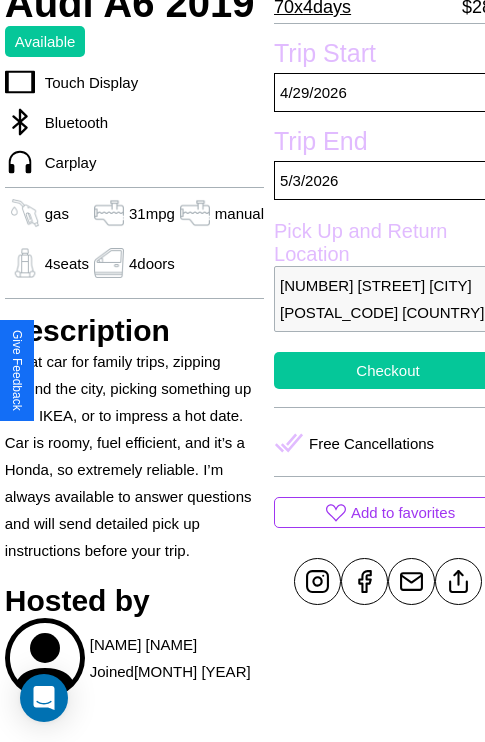 click on "Checkout" at bounding box center (388, 370) 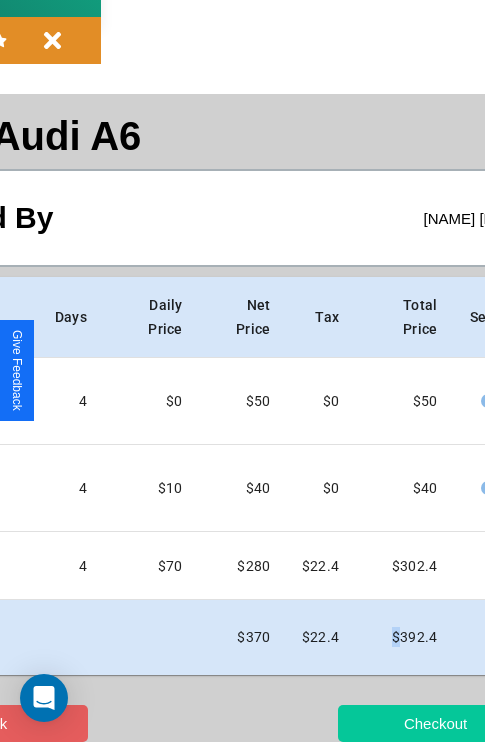 click on "Checkout" at bounding box center (435, 723) 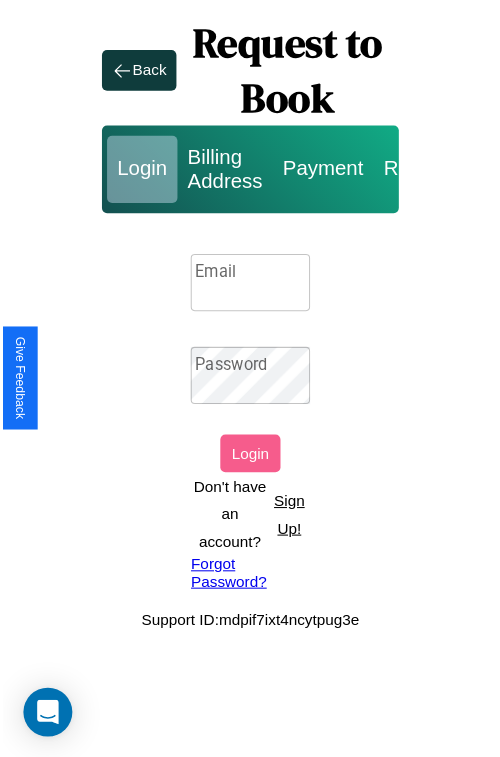 scroll, scrollTop: 0, scrollLeft: 0, axis: both 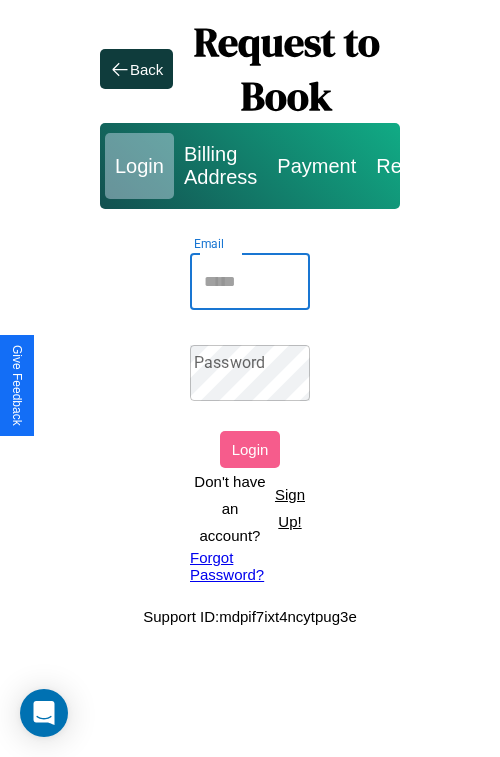 click on "Email" at bounding box center (250, 282) 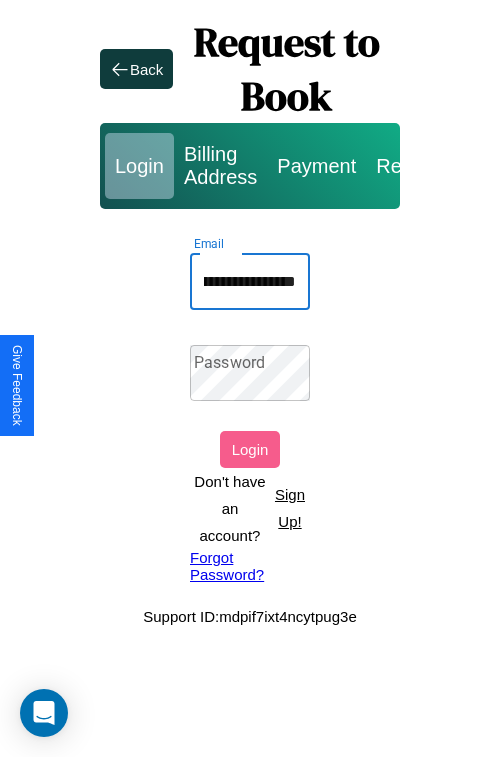 scroll, scrollTop: 0, scrollLeft: 93, axis: horizontal 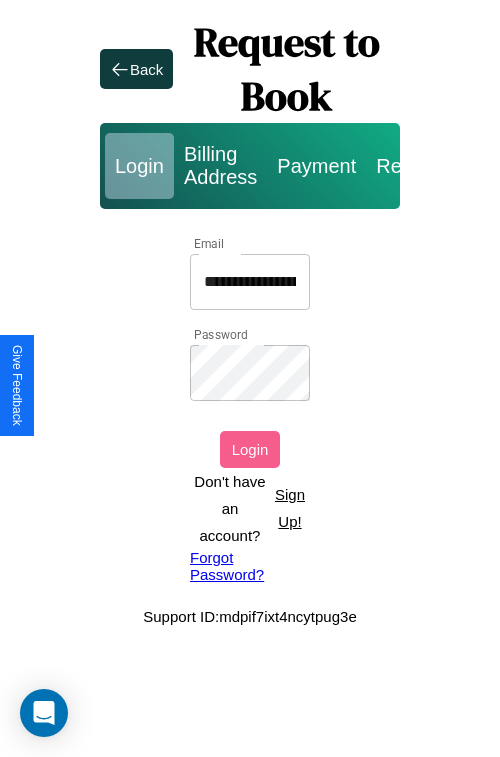 click on "Login" at bounding box center (250, 449) 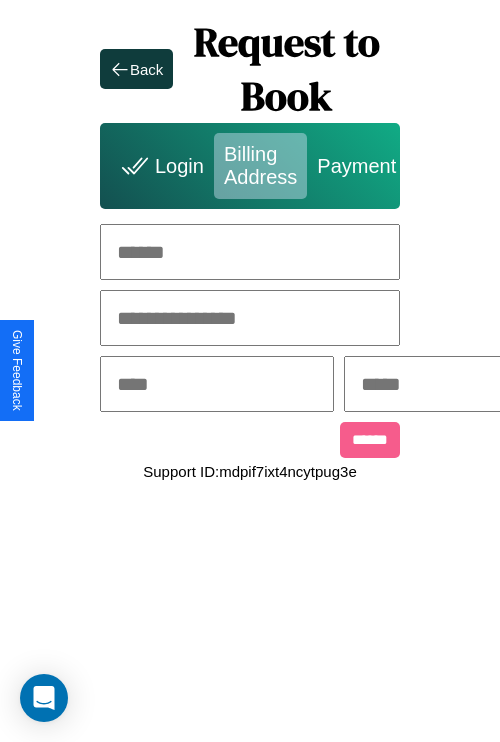 click at bounding box center [250, 252] 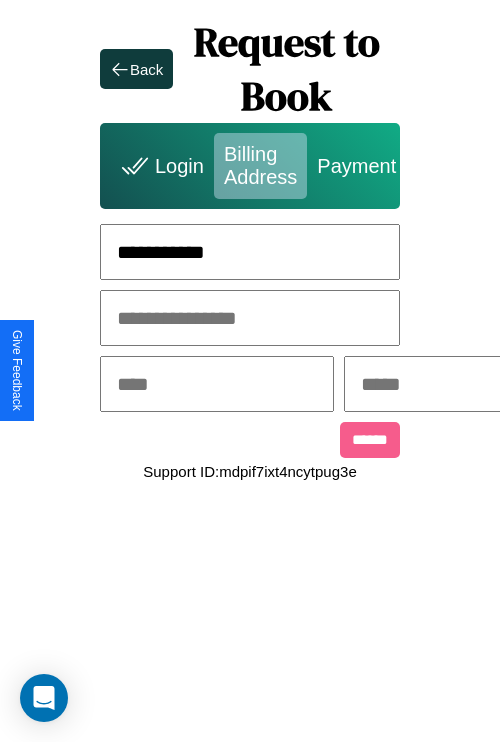 type on "**********" 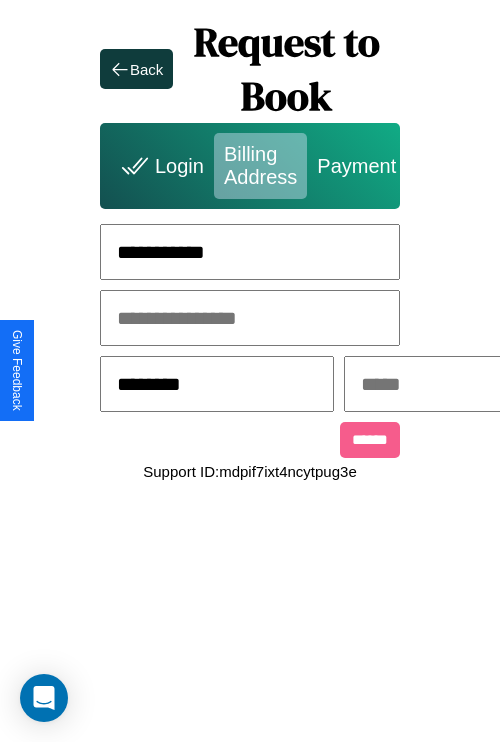 type on "********" 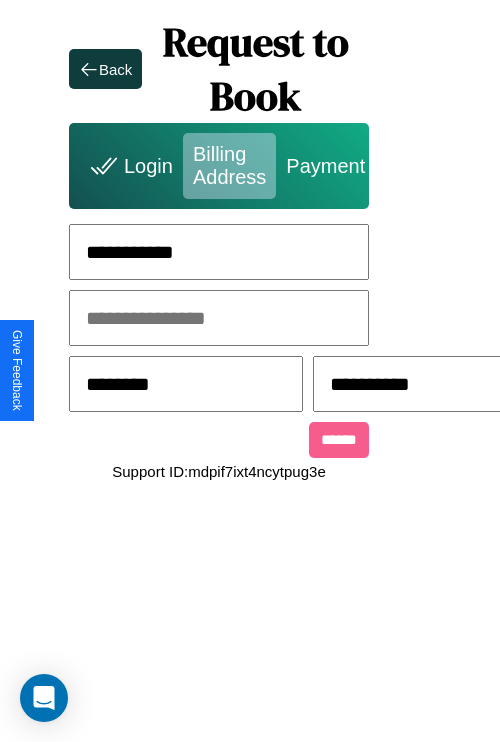 scroll, scrollTop: 0, scrollLeft: 517, axis: horizontal 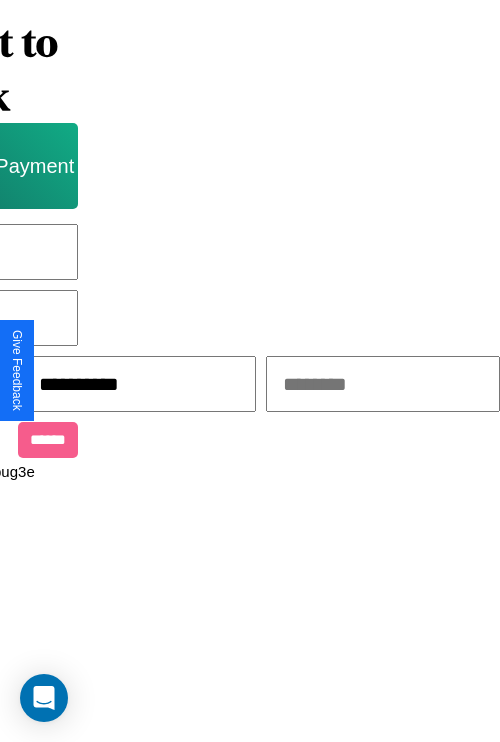 type on "**********" 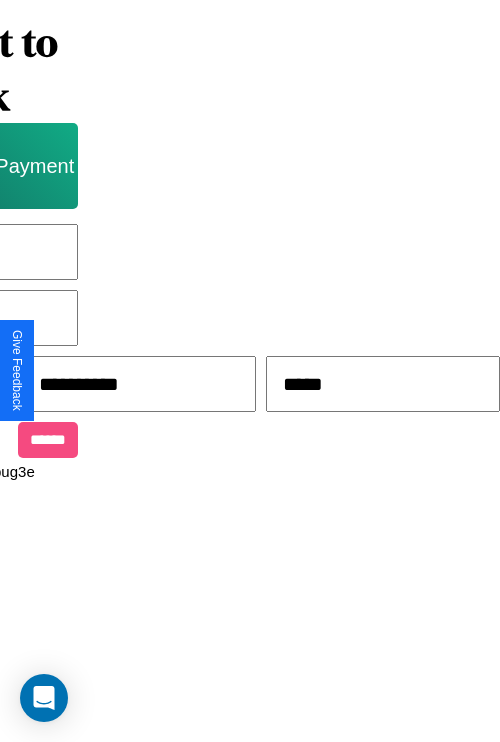 type on "*****" 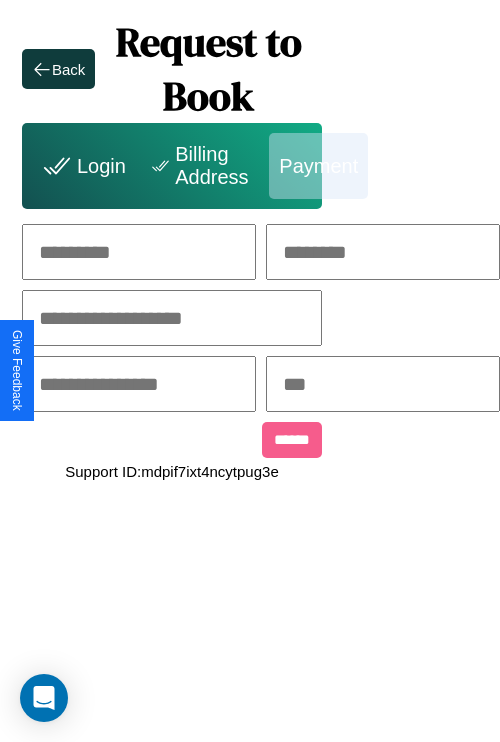 scroll, scrollTop: 0, scrollLeft: 208, axis: horizontal 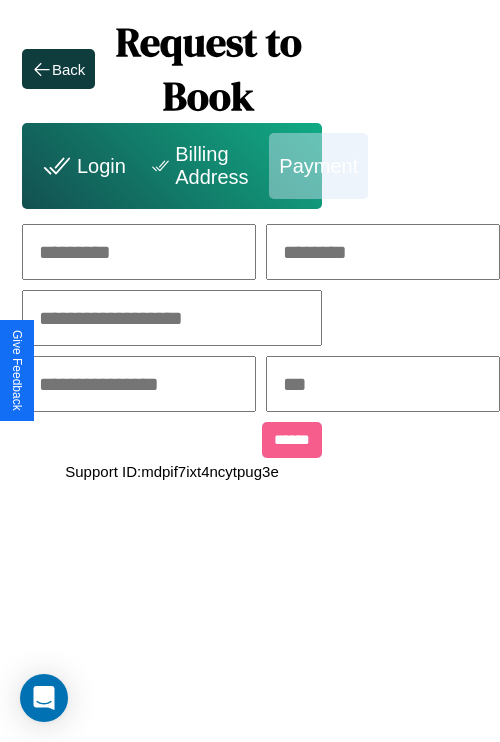 click at bounding box center [139, 252] 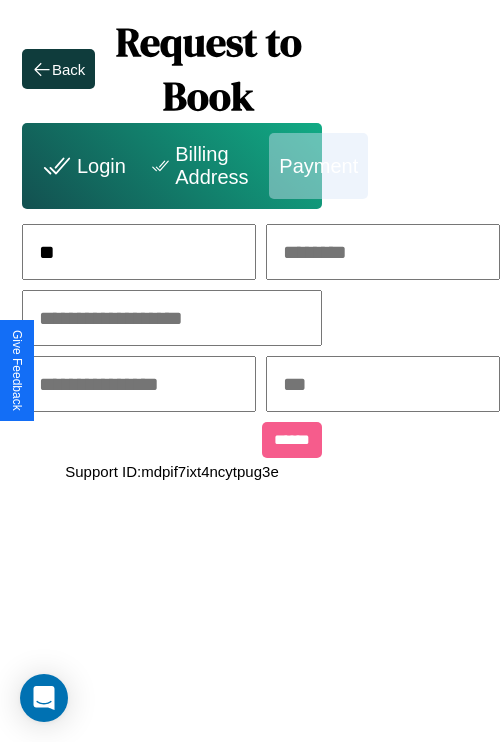 scroll, scrollTop: 0, scrollLeft: 131, axis: horizontal 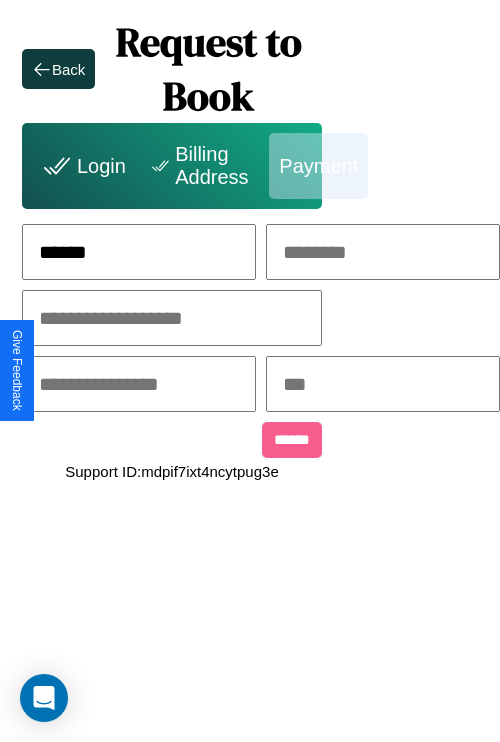 type on "******" 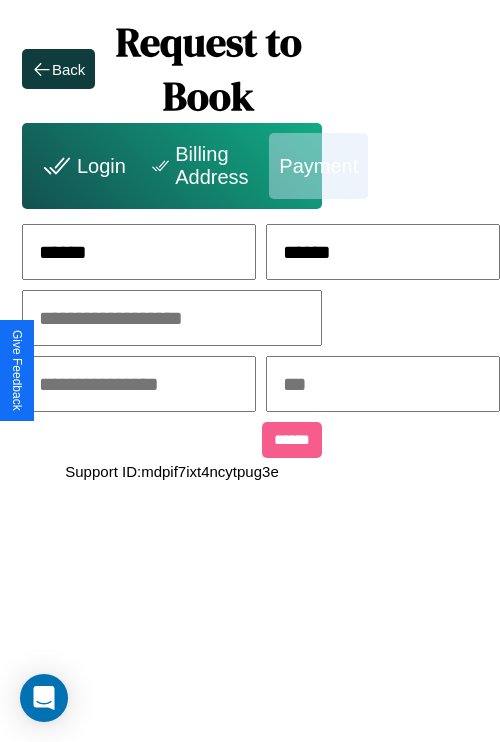 type on "******" 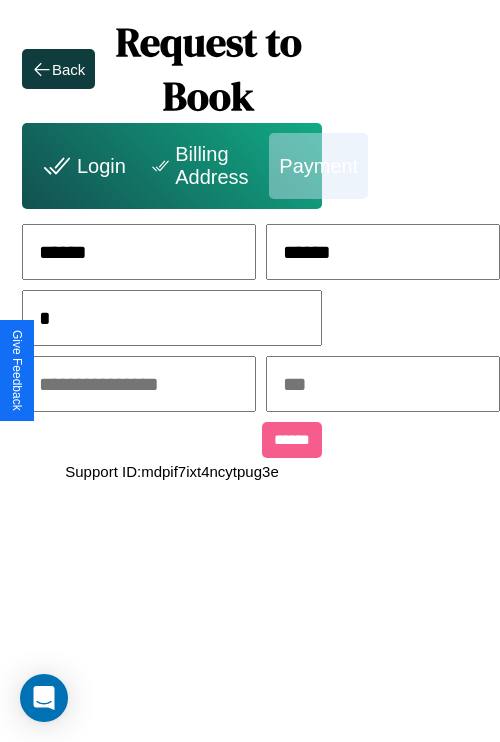 scroll, scrollTop: 0, scrollLeft: 128, axis: horizontal 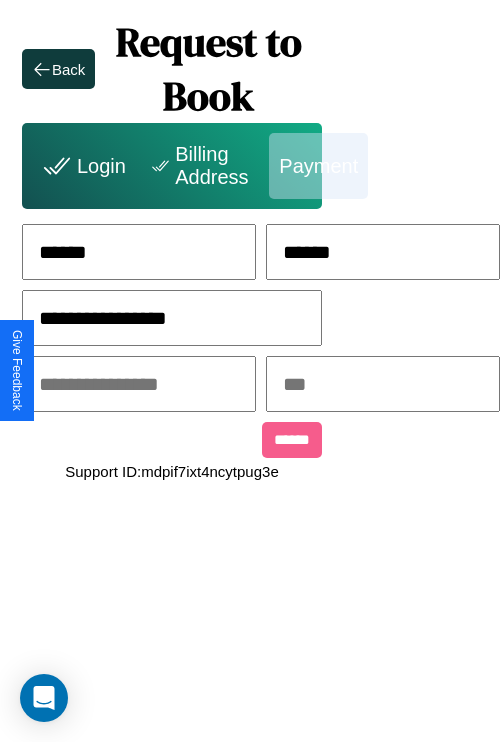 type on "**********" 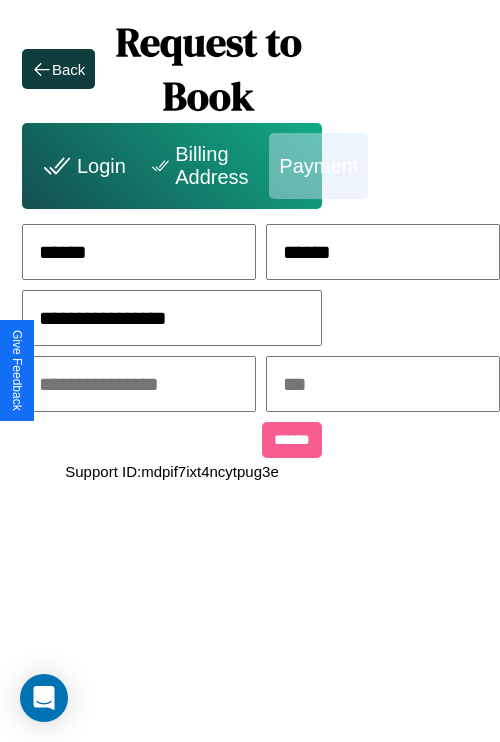 click at bounding box center (139, 384) 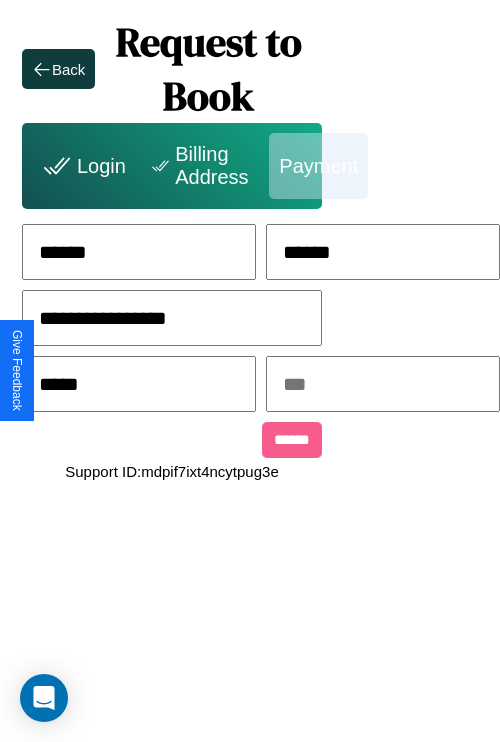 type on "*****" 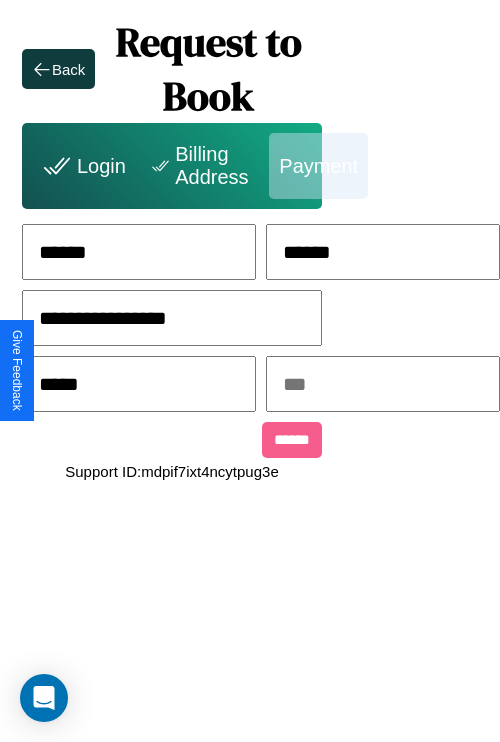 click at bounding box center (383, 384) 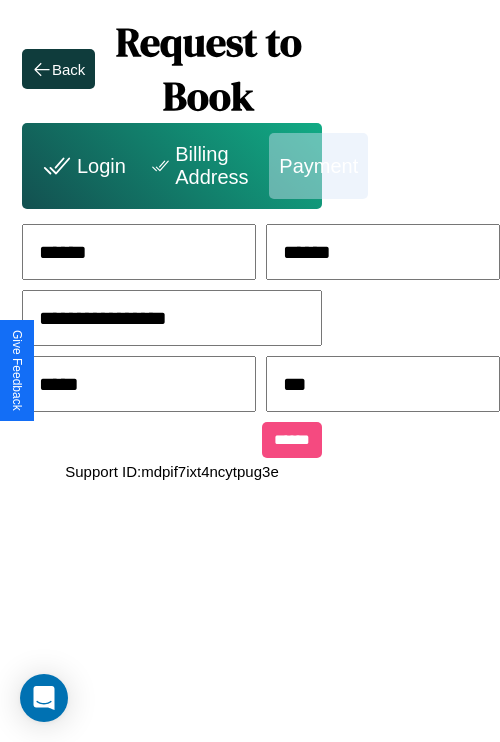 type on "***" 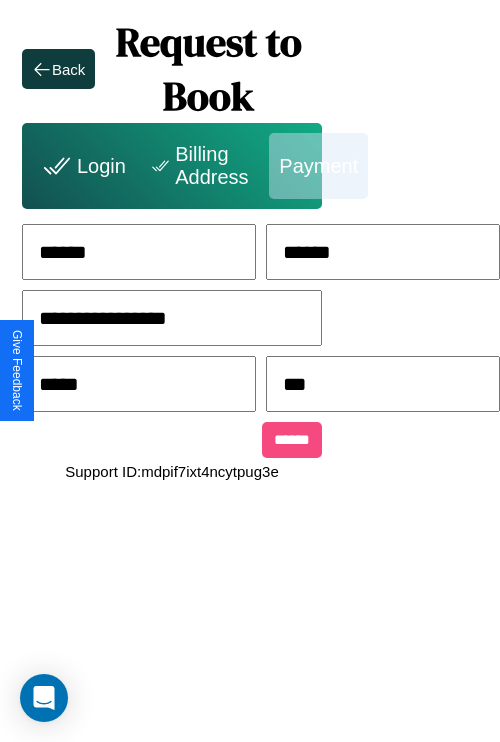 click on "******" at bounding box center (292, 440) 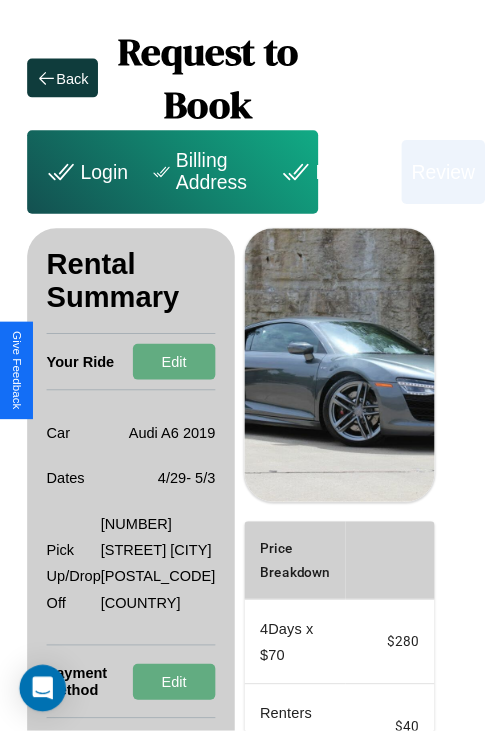 scroll, scrollTop: 0, scrollLeft: 72, axis: horizontal 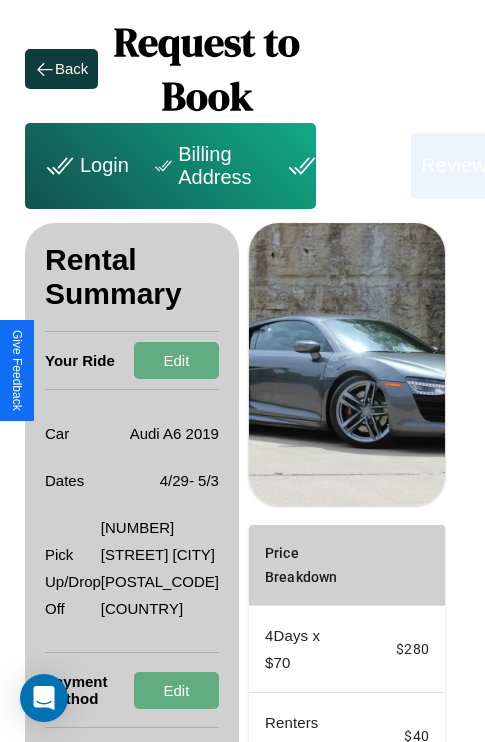 click on "Payment" at bounding box center (341, 166) 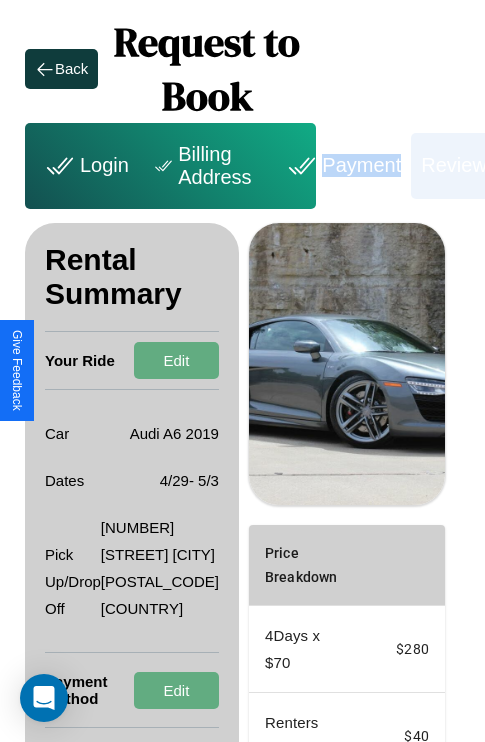click on "Payment" at bounding box center (341, 166) 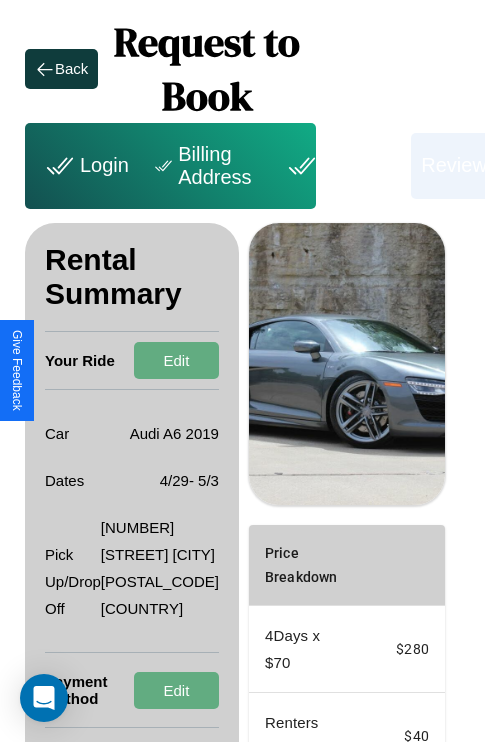 click on "Payment" at bounding box center (341, 166) 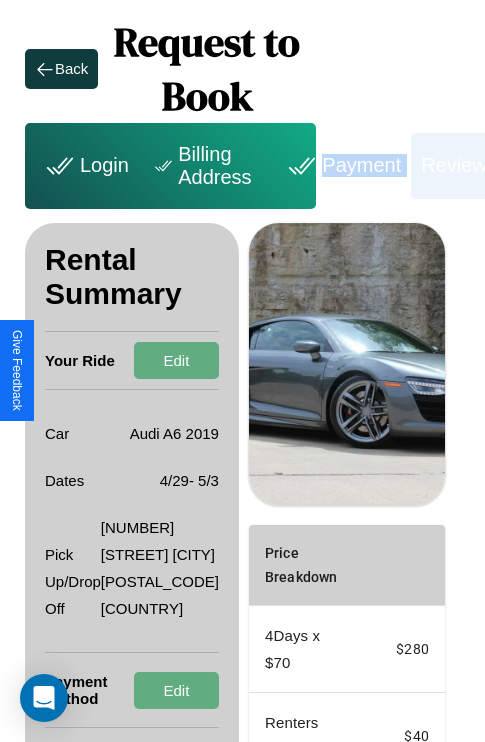 click on "Payment" at bounding box center [341, 166] 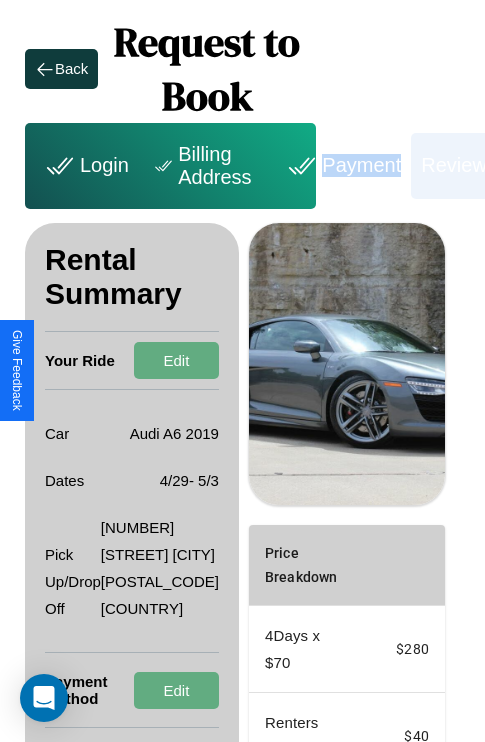 click on "Payment" at bounding box center [341, 166] 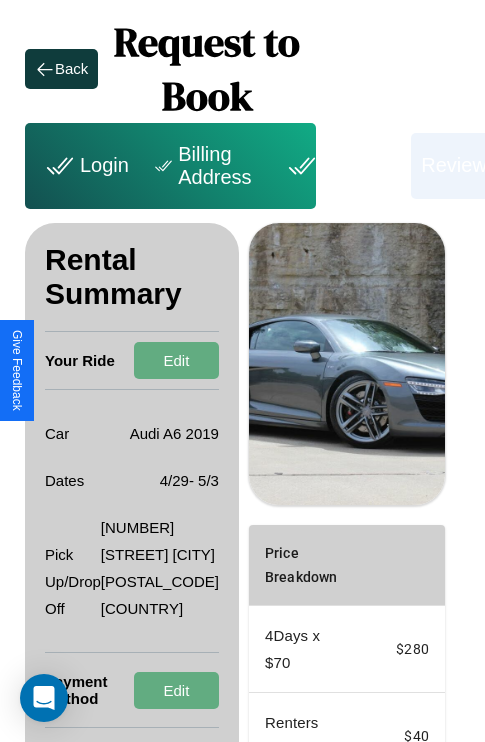 scroll, scrollTop: 301, scrollLeft: 72, axis: both 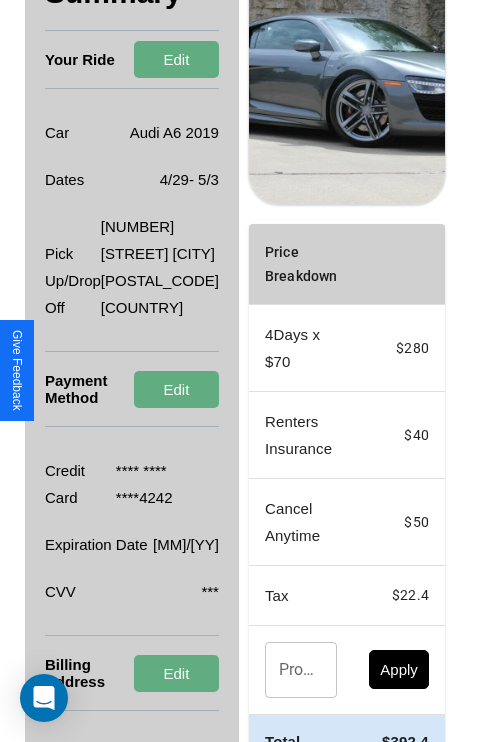 click on "Promo Code" at bounding box center (290, 670) 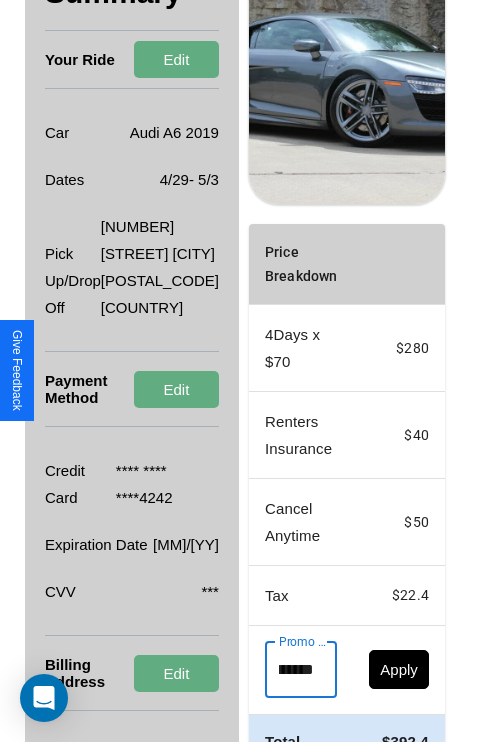 scroll, scrollTop: 0, scrollLeft: 71, axis: horizontal 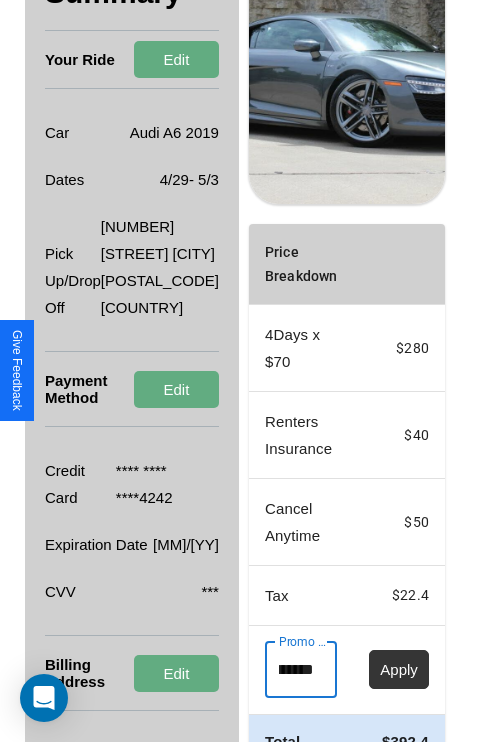 type on "**********" 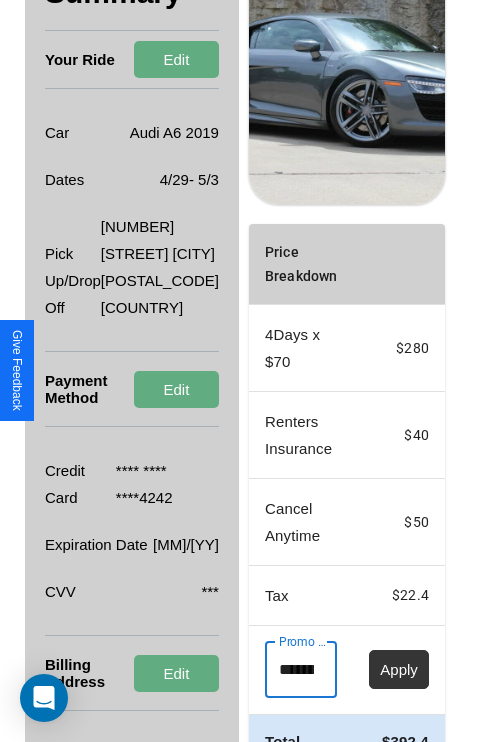 click on "Apply" at bounding box center [399, 669] 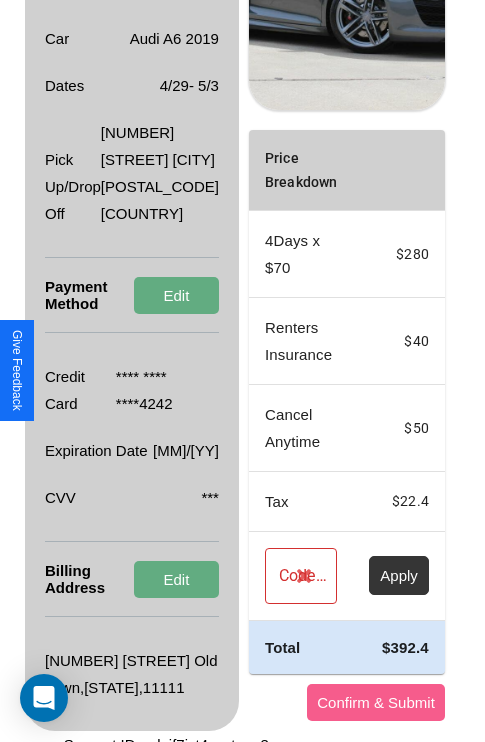 scroll, scrollTop: 455, scrollLeft: 72, axis: both 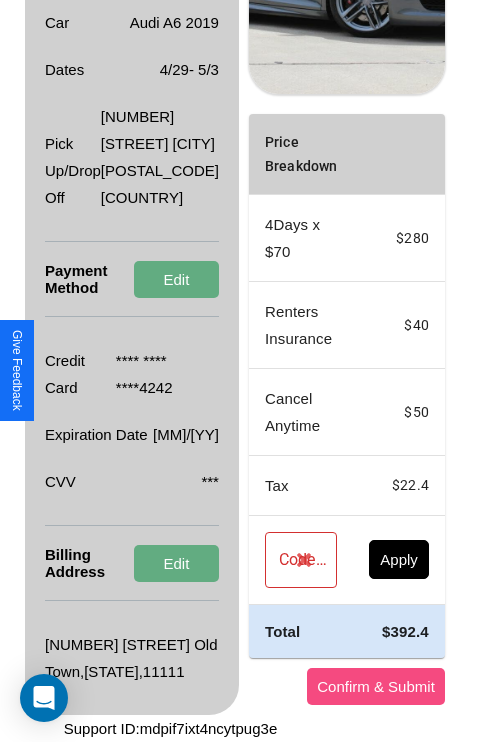 click on "Confirm & Submit" at bounding box center (376, 686) 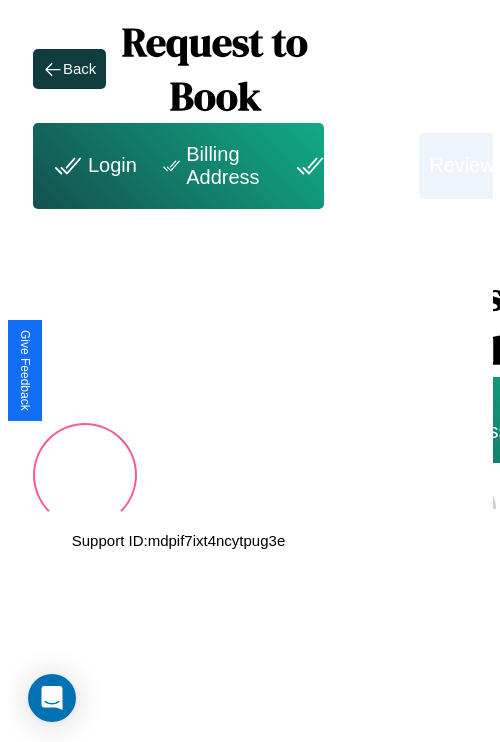 scroll, scrollTop: 0, scrollLeft: 72, axis: horizontal 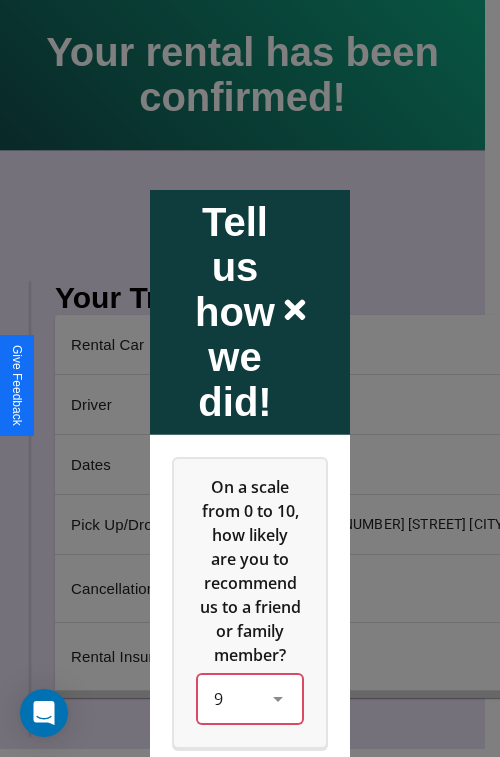 click on "9" at bounding box center (250, 698) 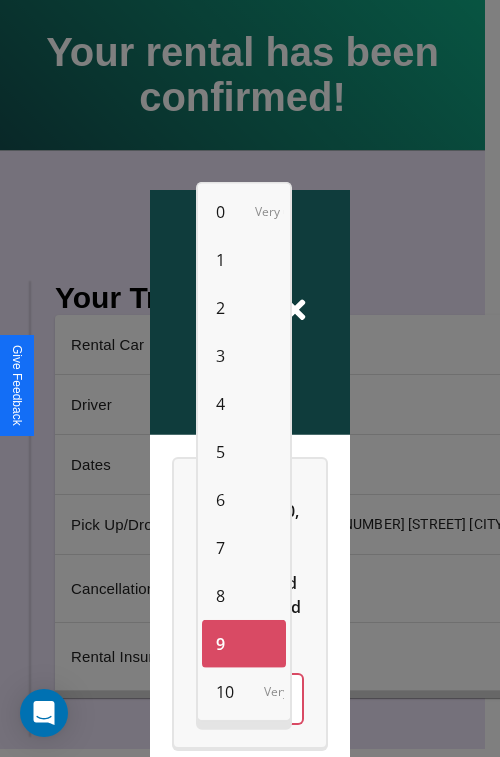 click on "1" at bounding box center (220, 260) 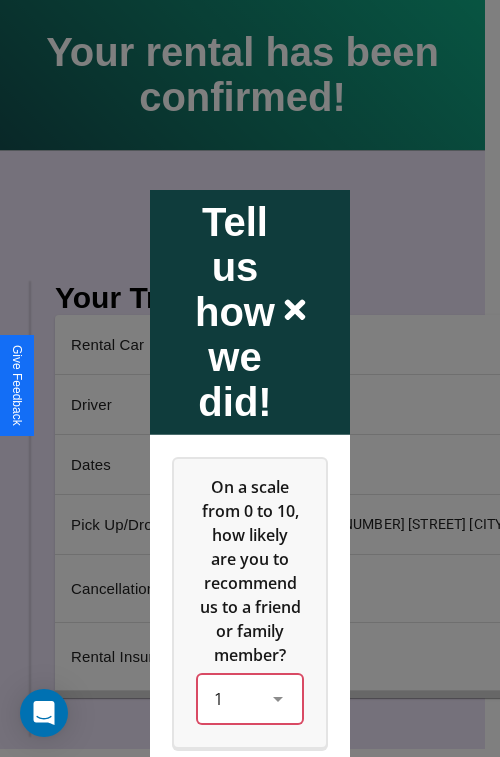 scroll, scrollTop: 334, scrollLeft: 0, axis: vertical 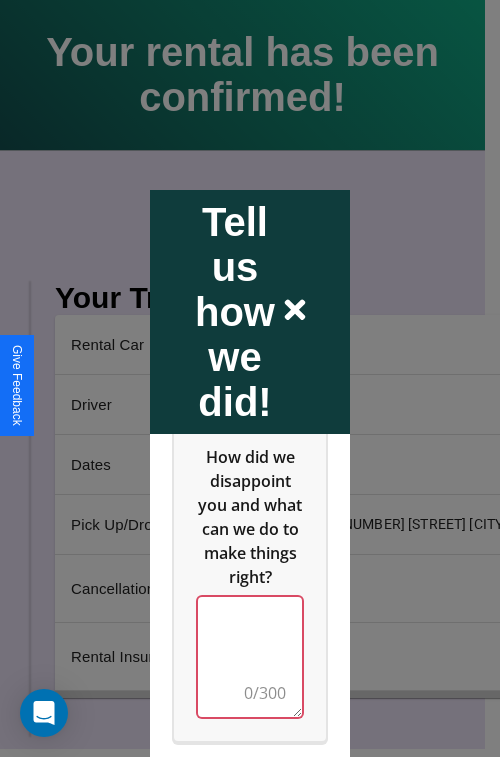 click at bounding box center [250, 656] 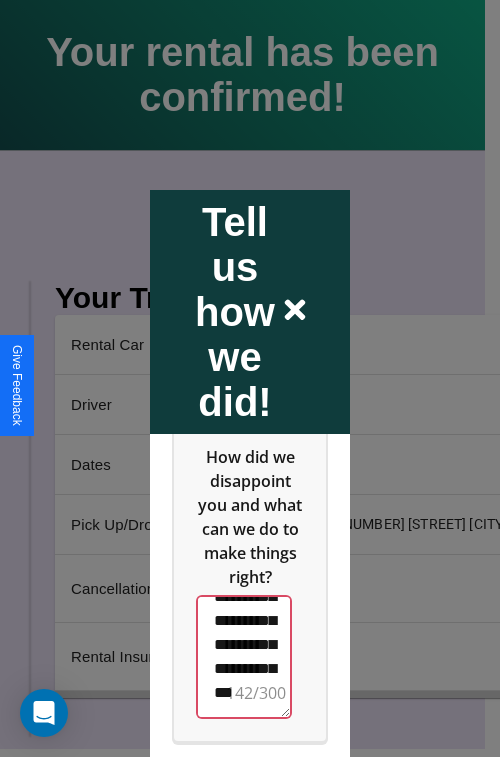 scroll, scrollTop: 660, scrollLeft: 0, axis: vertical 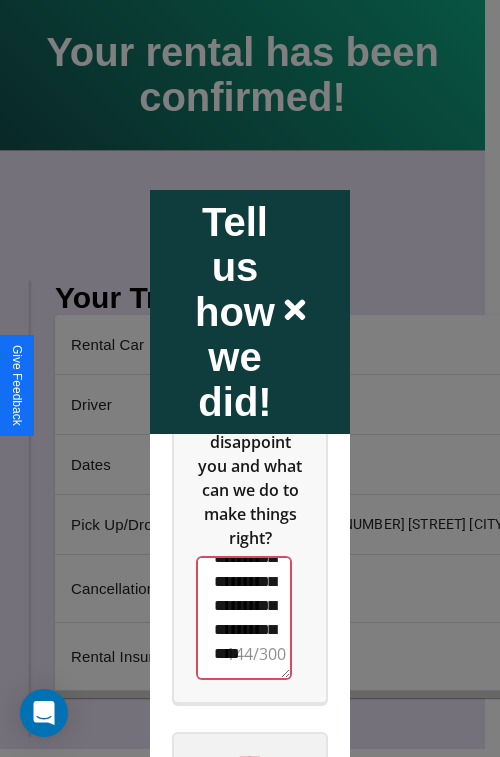 type on "**********" 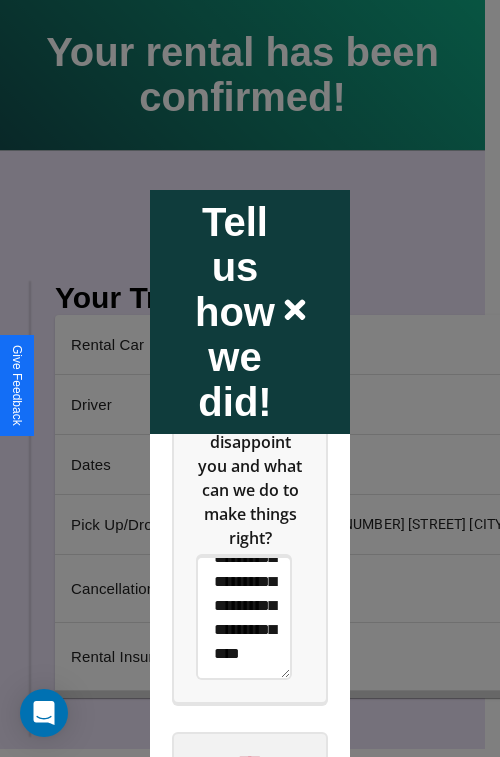 click on "****" at bounding box center (250, 761) 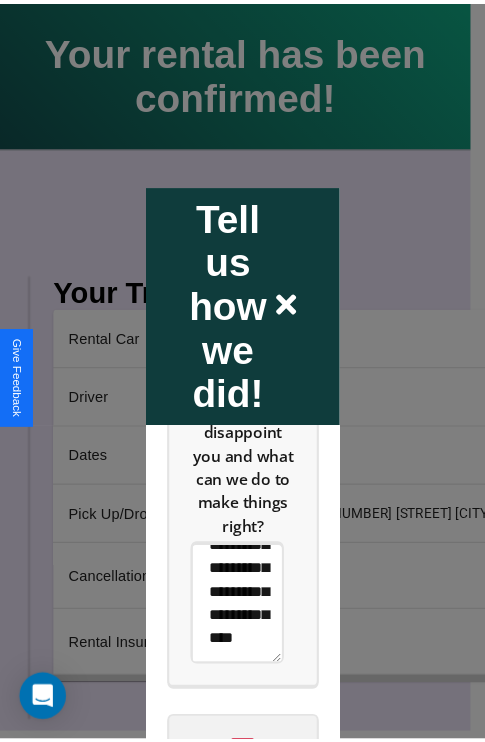 scroll, scrollTop: 0, scrollLeft: 0, axis: both 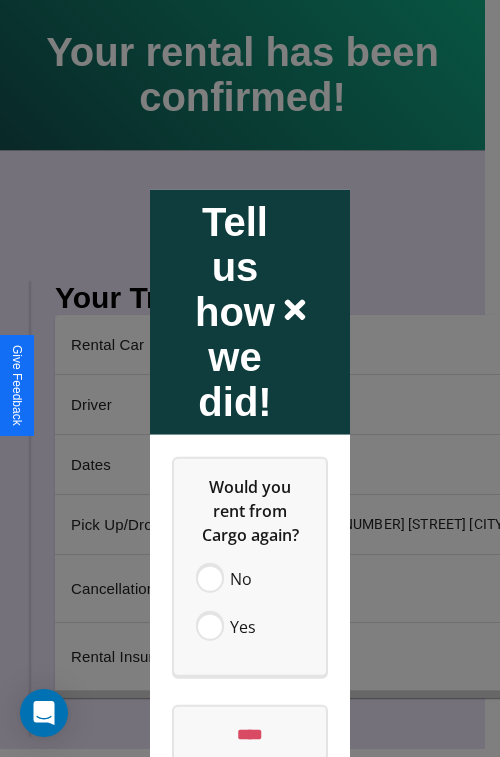 click at bounding box center (250, 378) 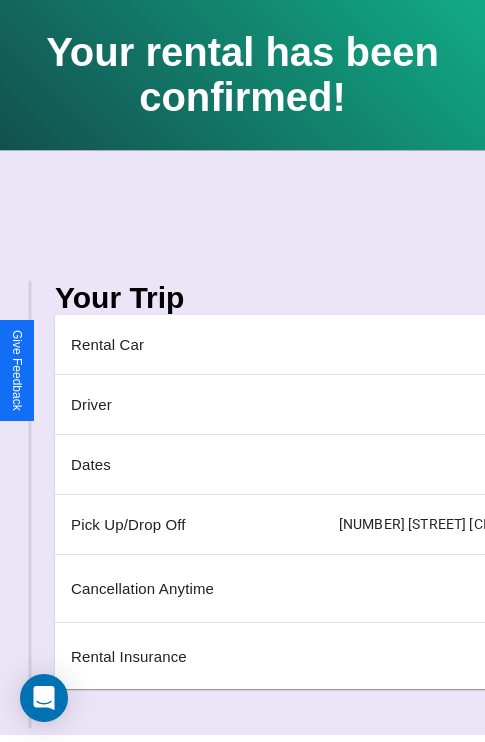 scroll, scrollTop: 0, scrollLeft: 235, axis: horizontal 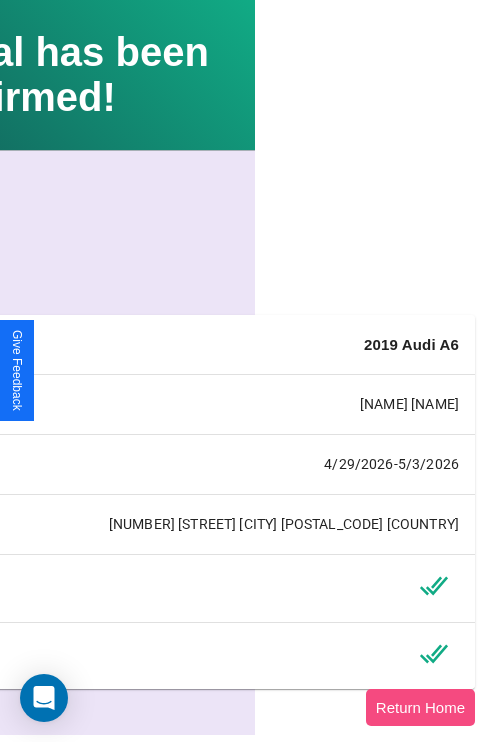 click on "Return Home" at bounding box center (420, 707) 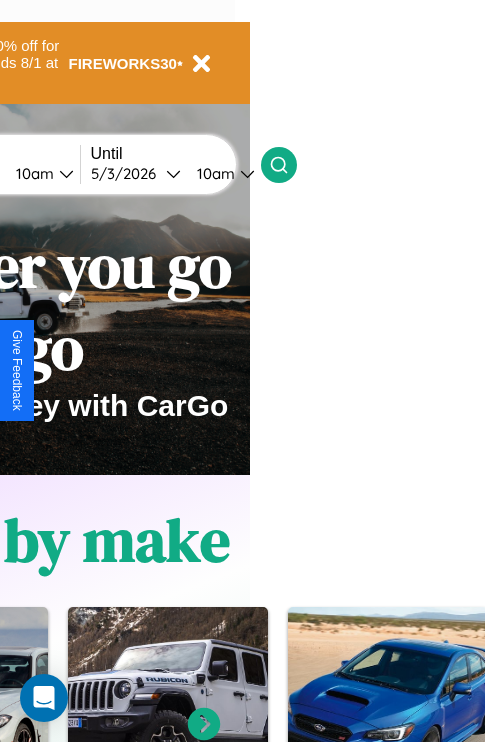 scroll, scrollTop: 0, scrollLeft: 0, axis: both 